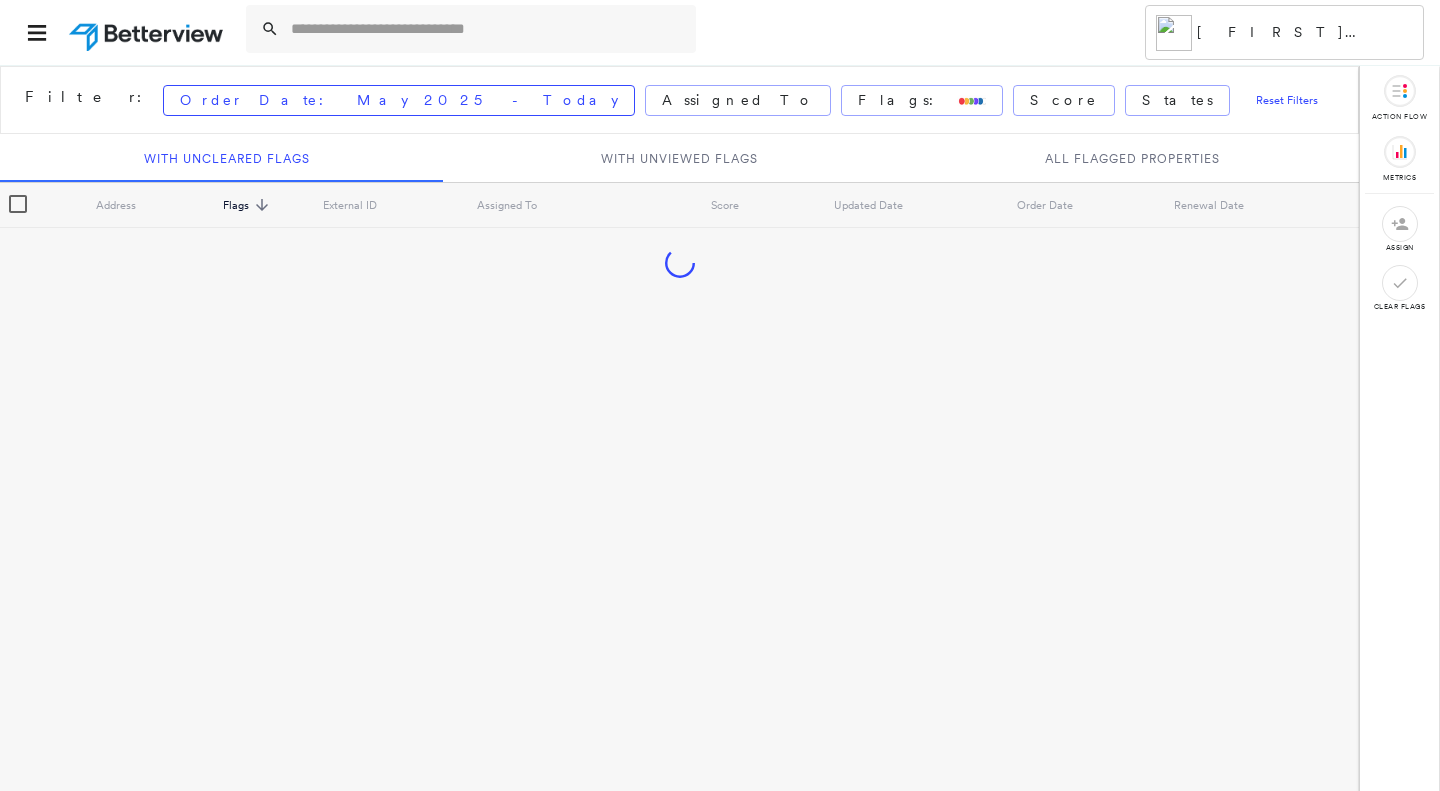 scroll, scrollTop: 0, scrollLeft: 0, axis: both 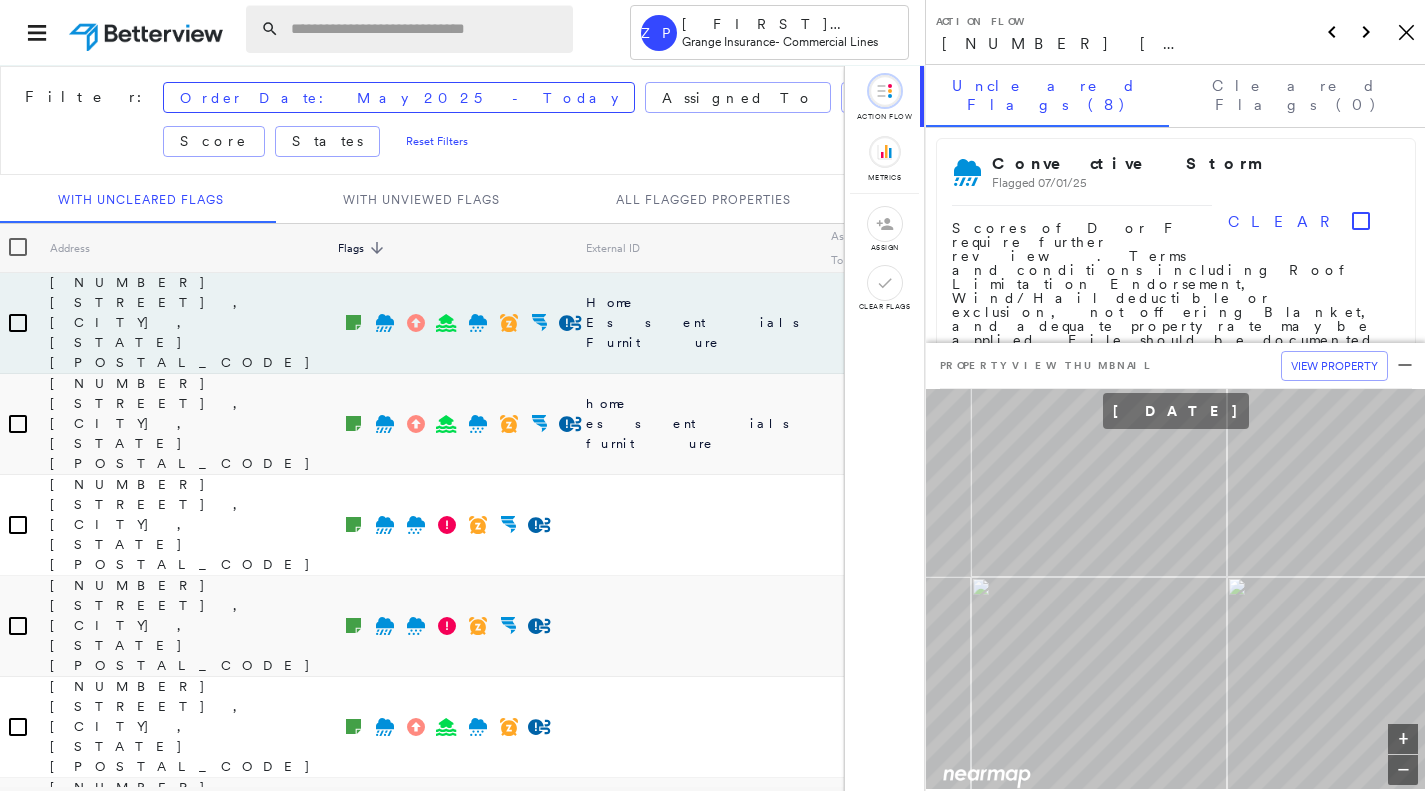 click at bounding box center (426, 29) 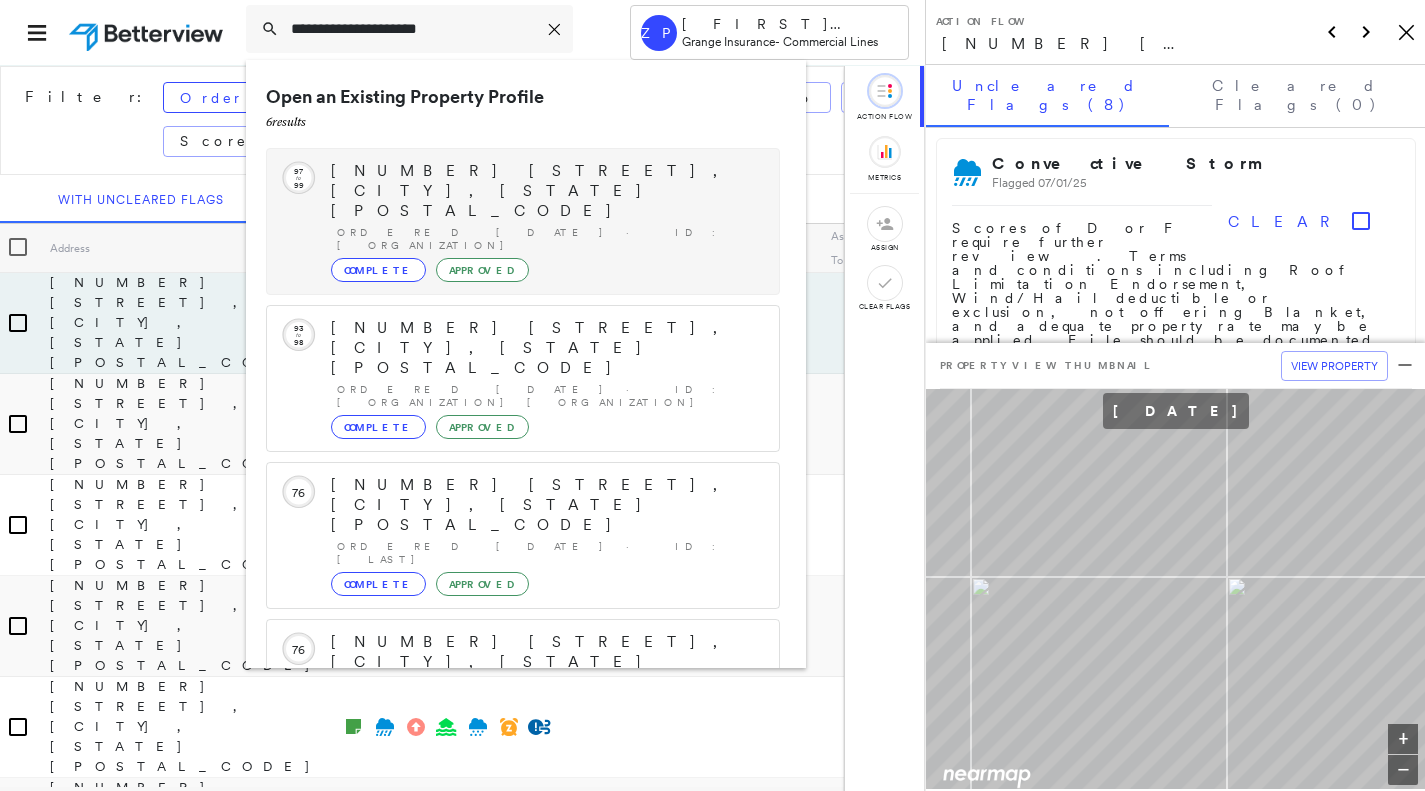 type on "**********" 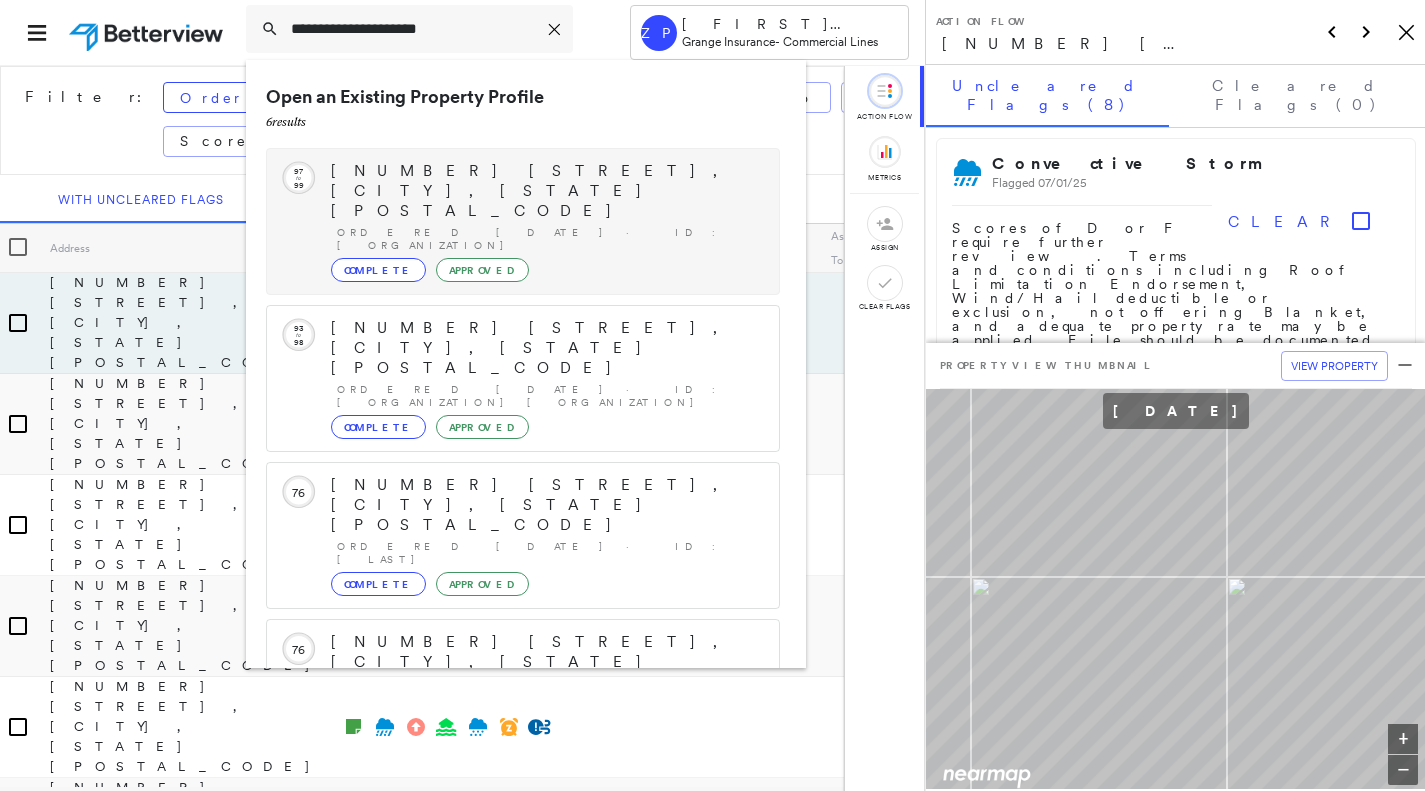 click on "Ordered [DATE] · ID: [ORGANIZATION]" at bounding box center (548, 239) 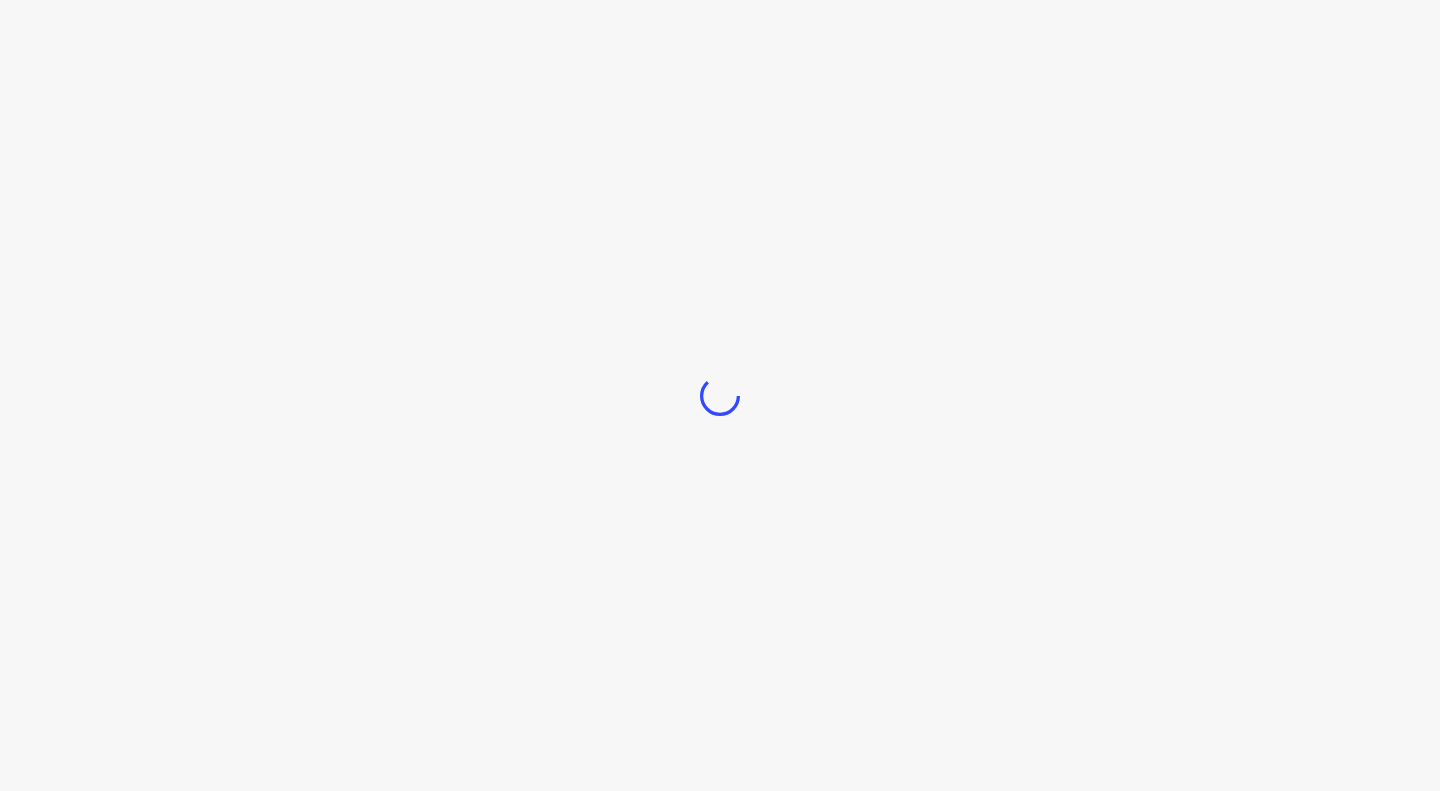 scroll, scrollTop: 0, scrollLeft: 0, axis: both 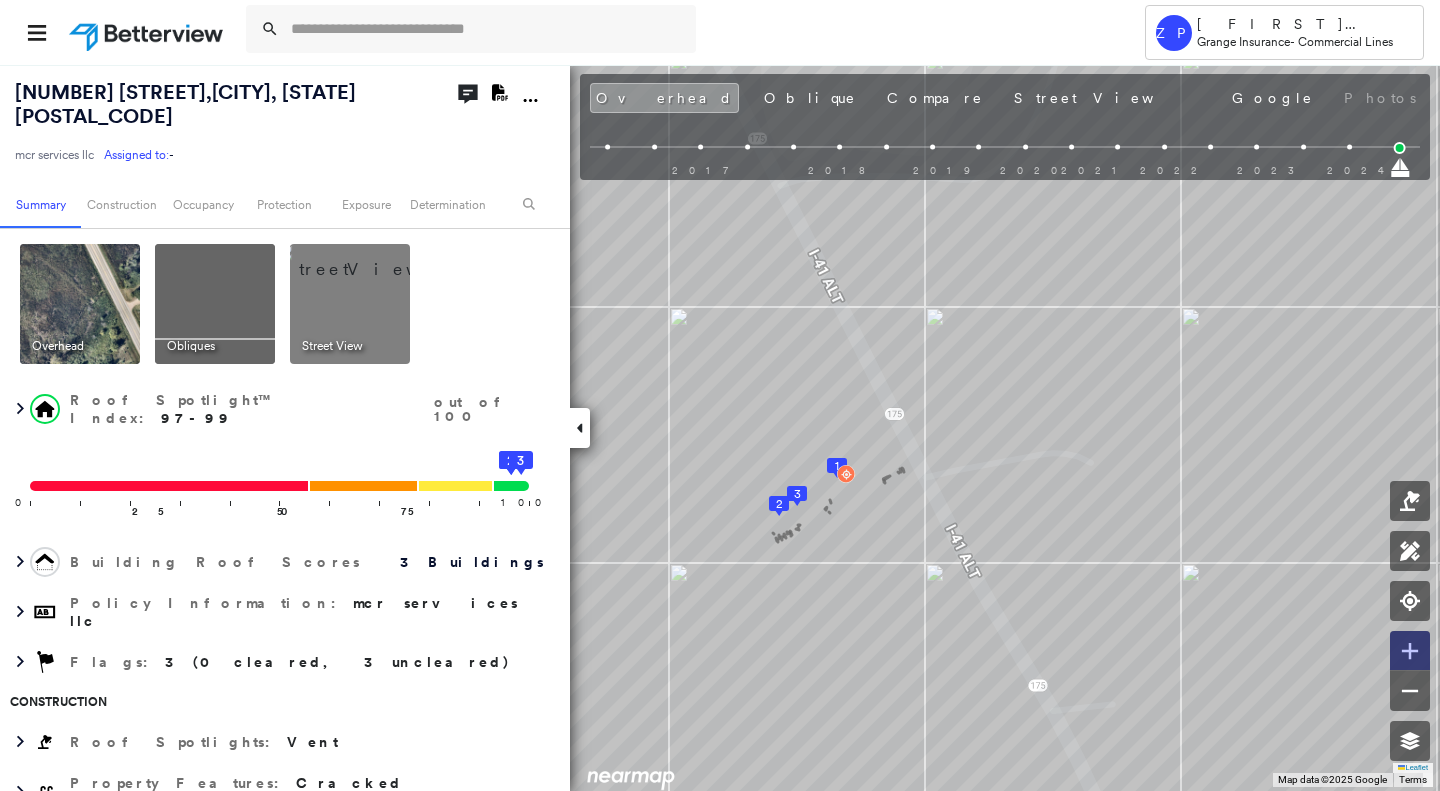 click 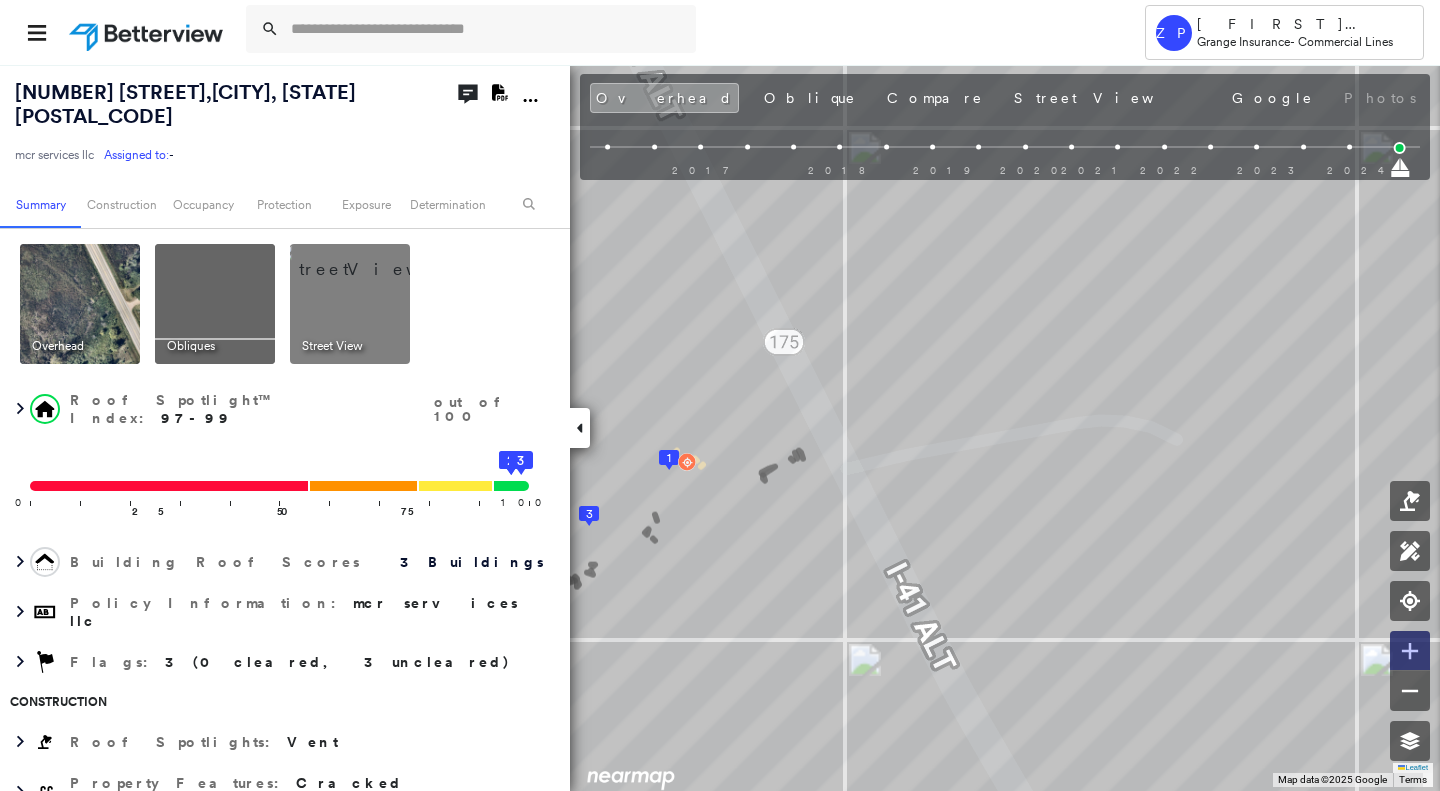 click 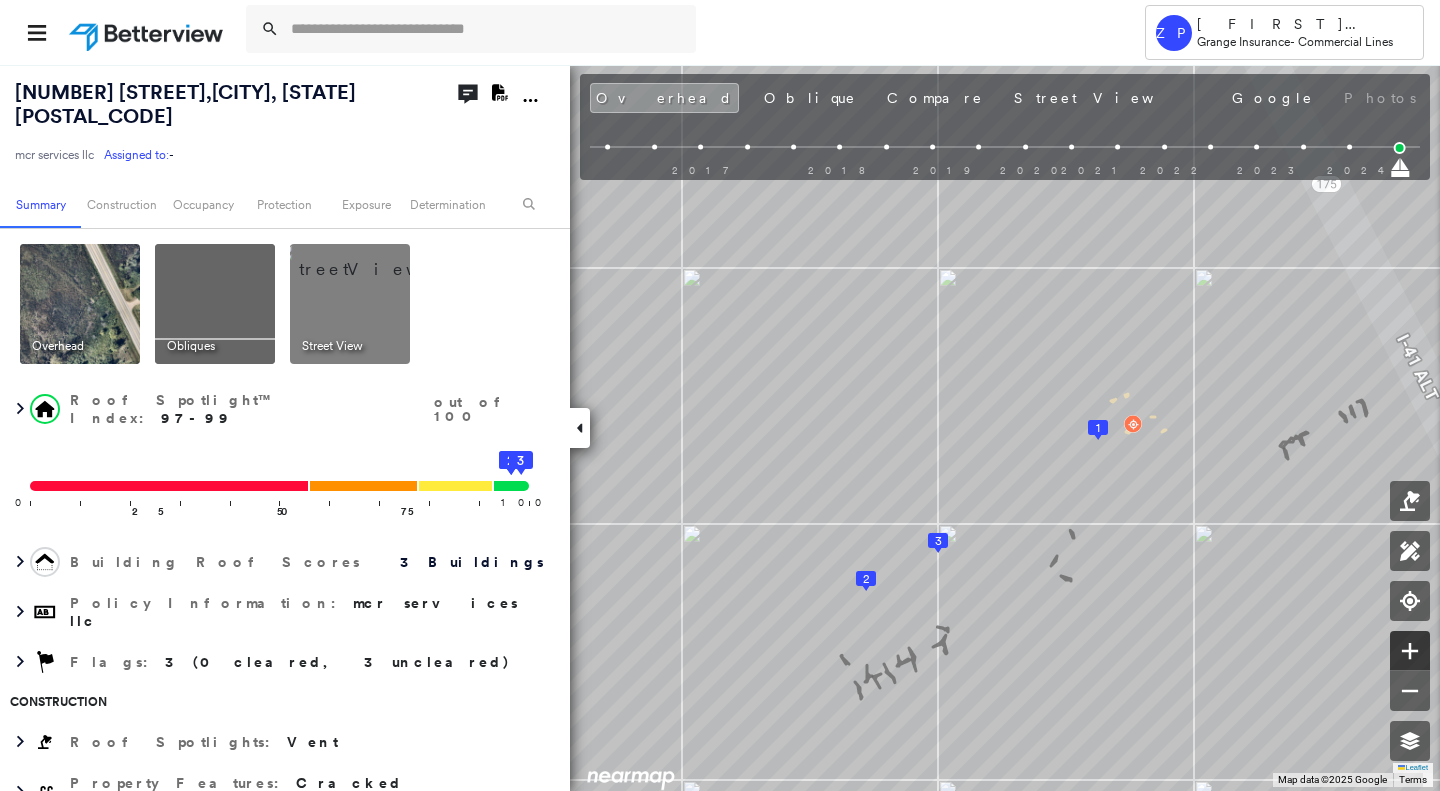 click 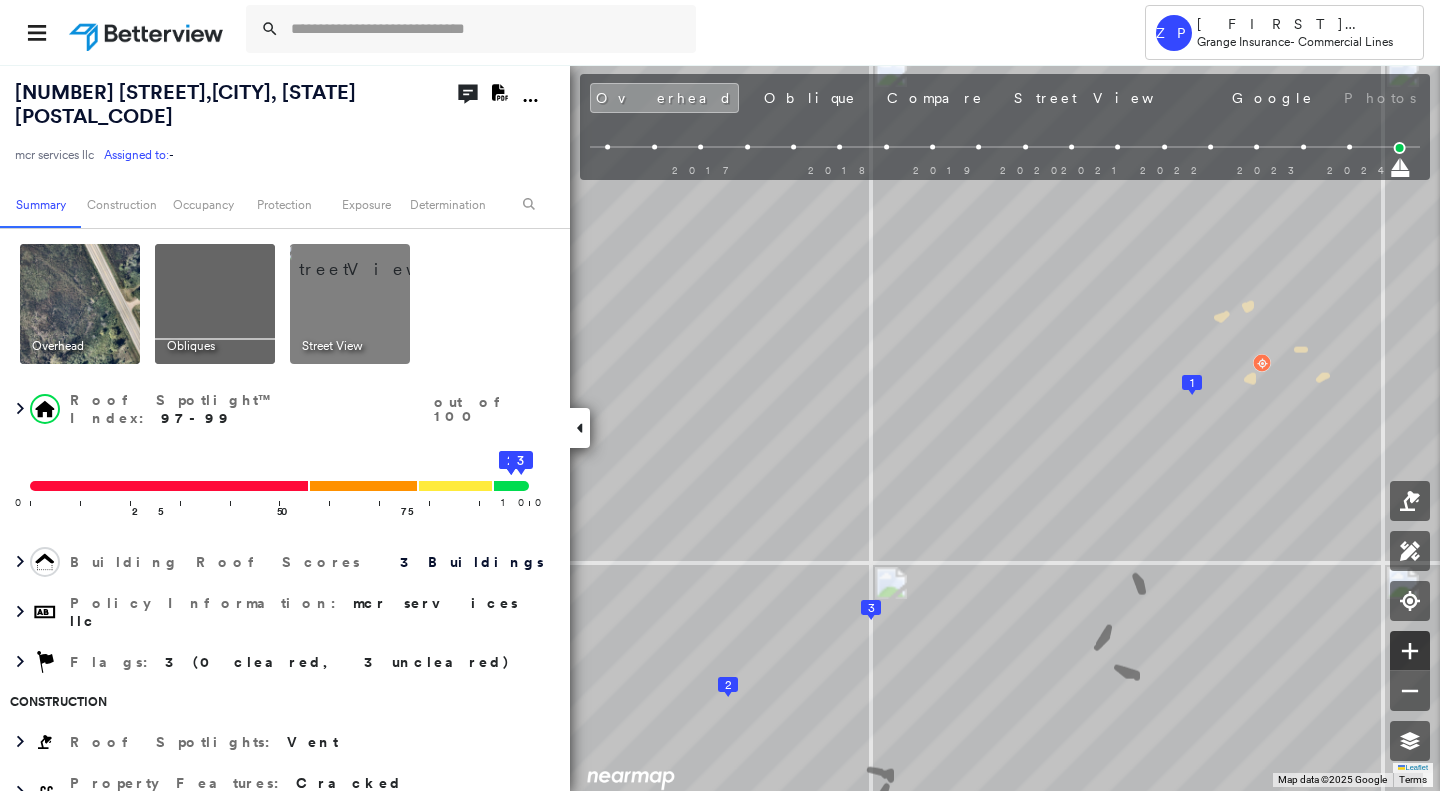click 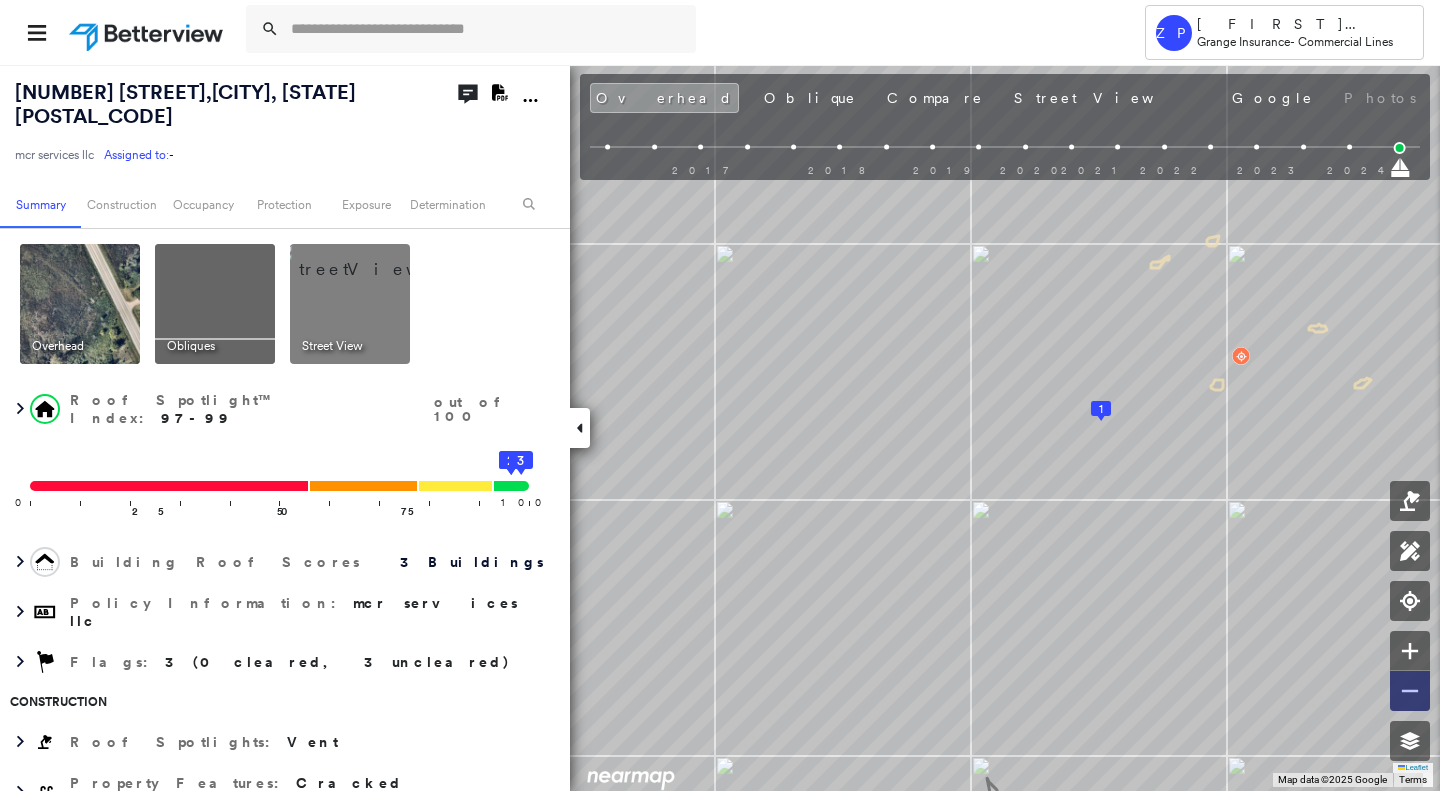 click 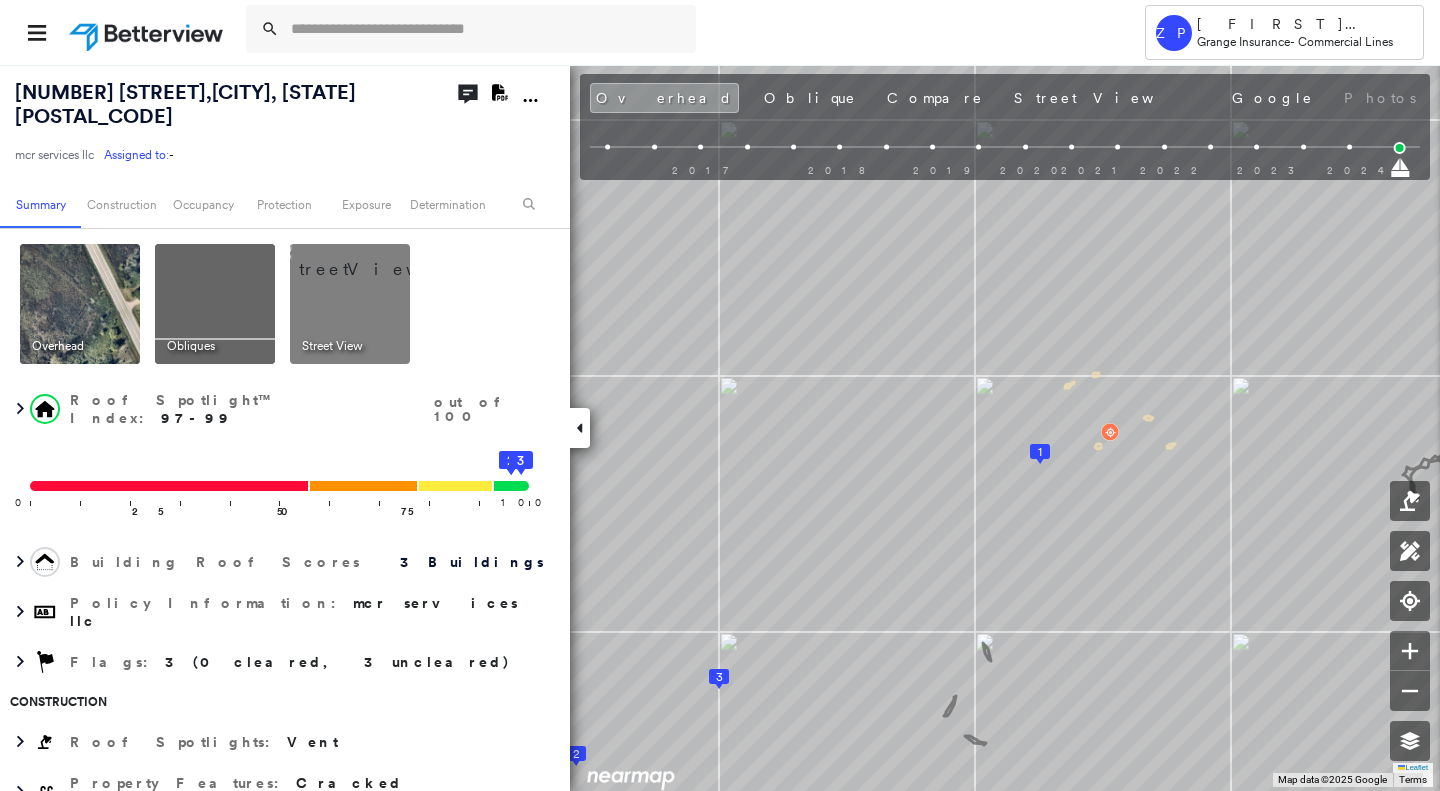 click on "Download PDF Report" 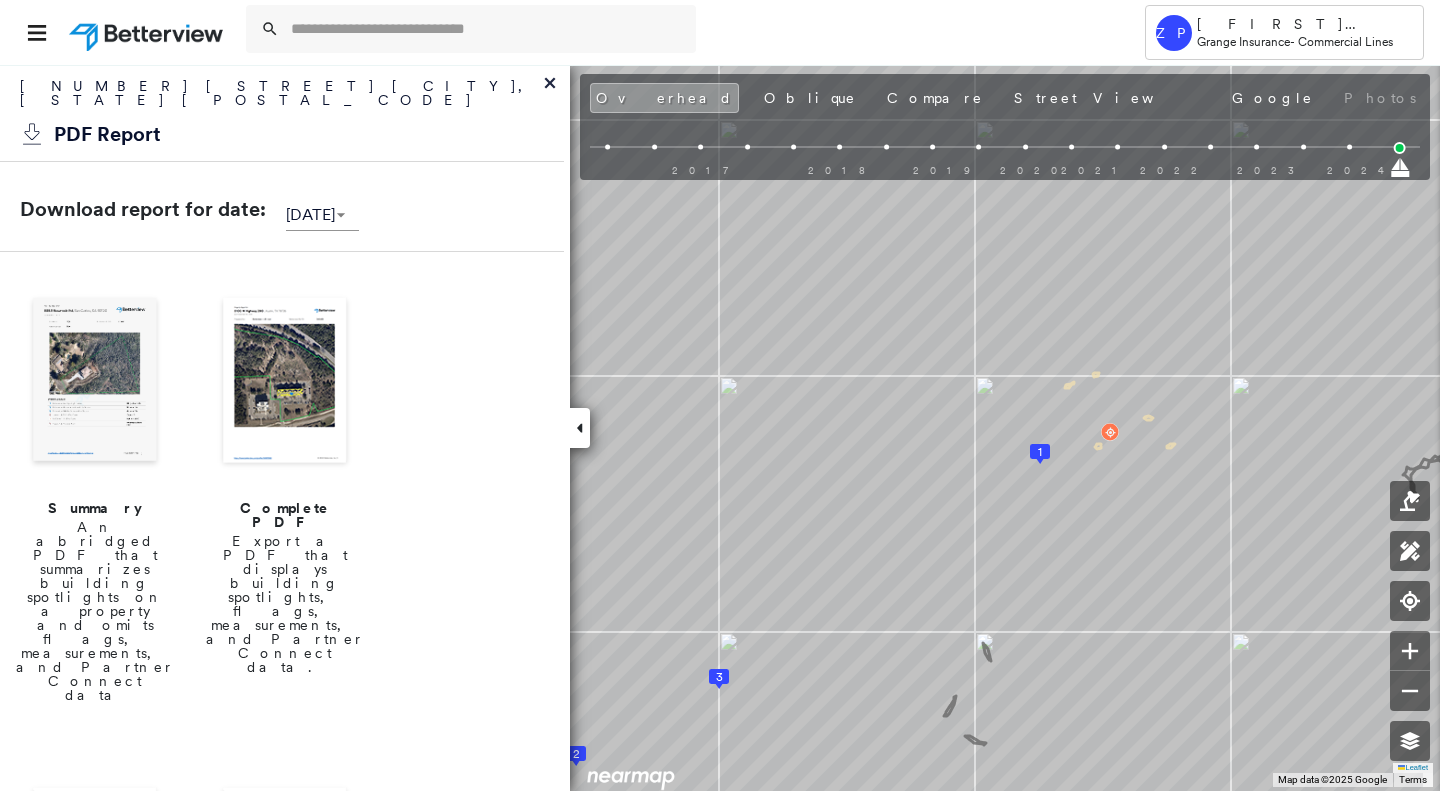 click at bounding box center (285, 382) 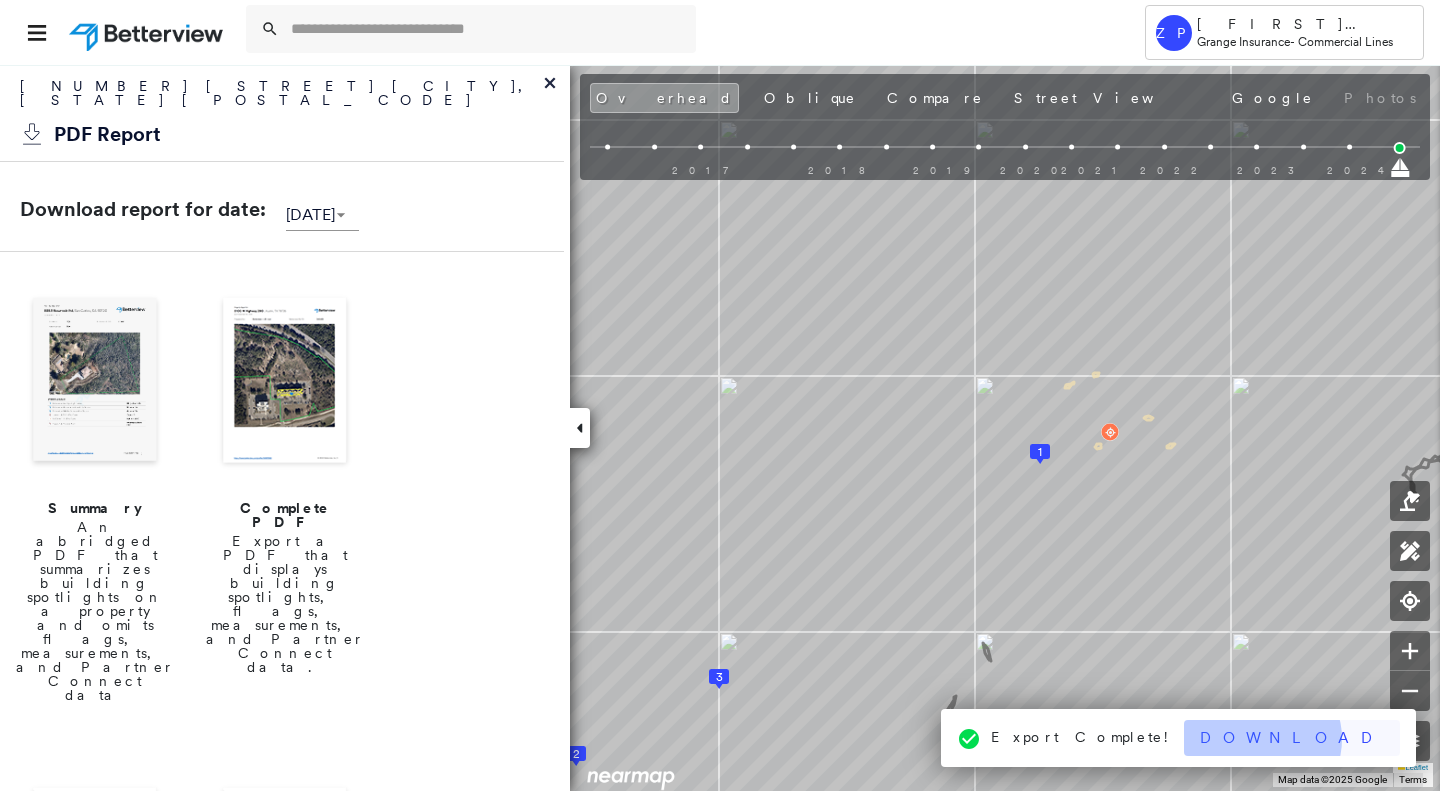 click on "Download" at bounding box center [1292, 738] 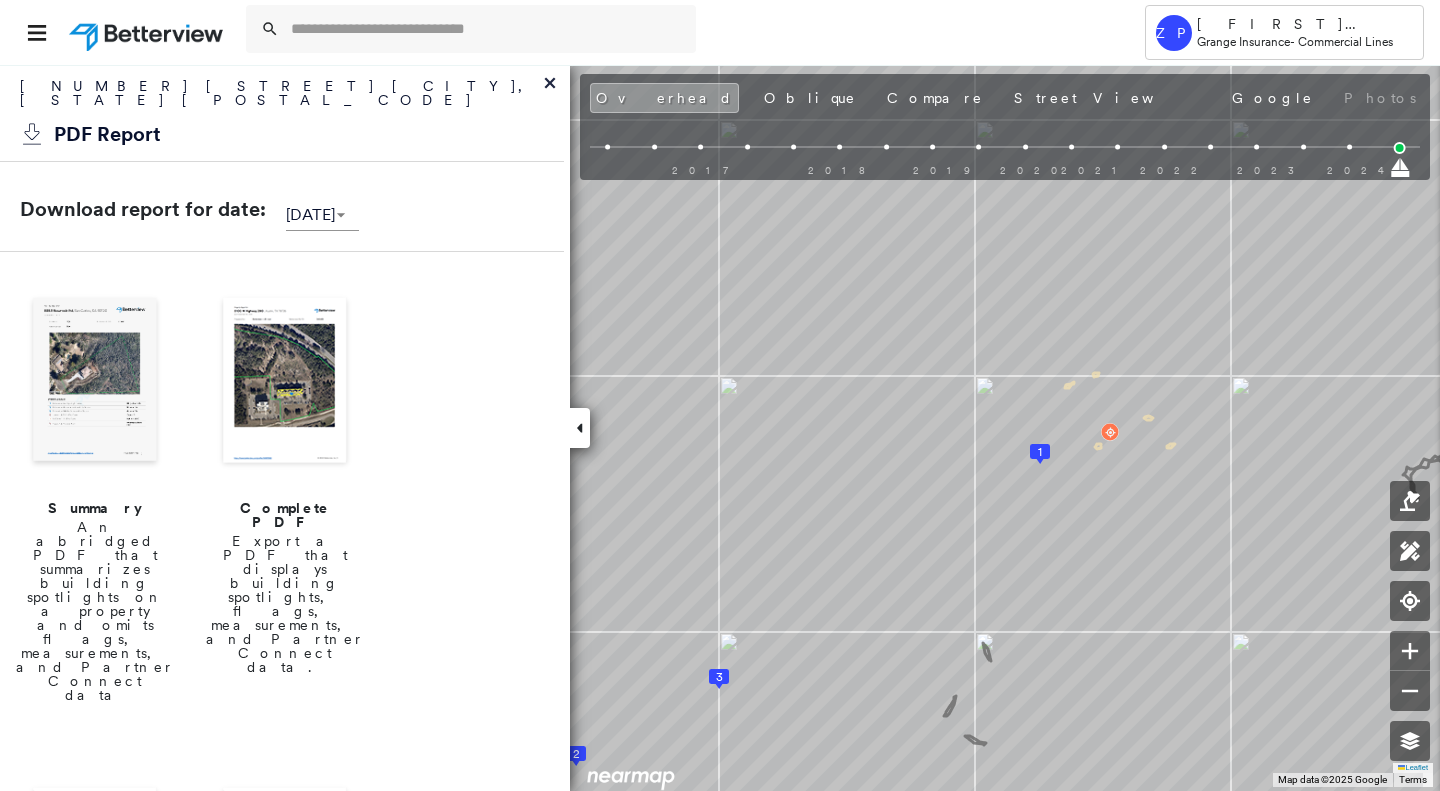 click 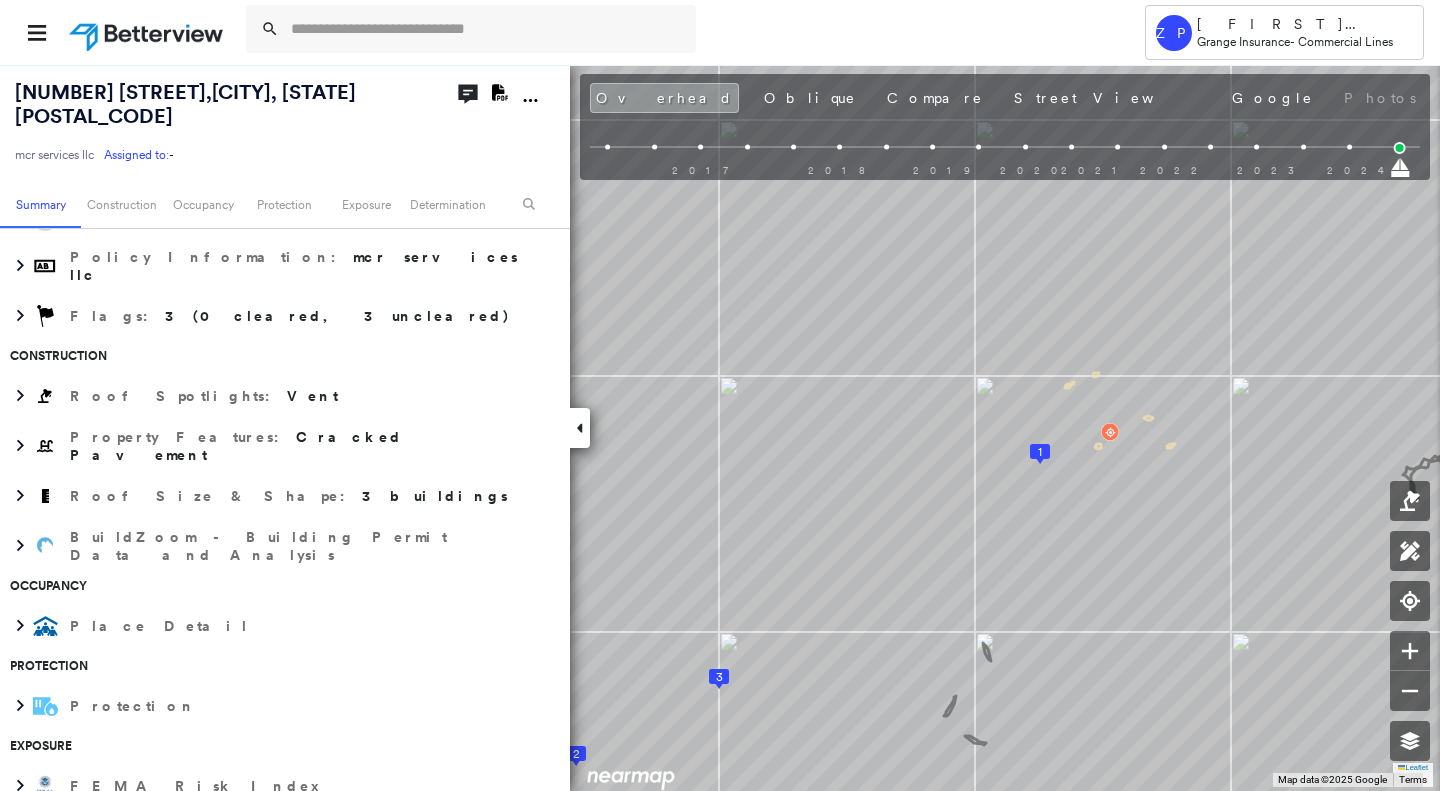 scroll, scrollTop: 356, scrollLeft: 0, axis: vertical 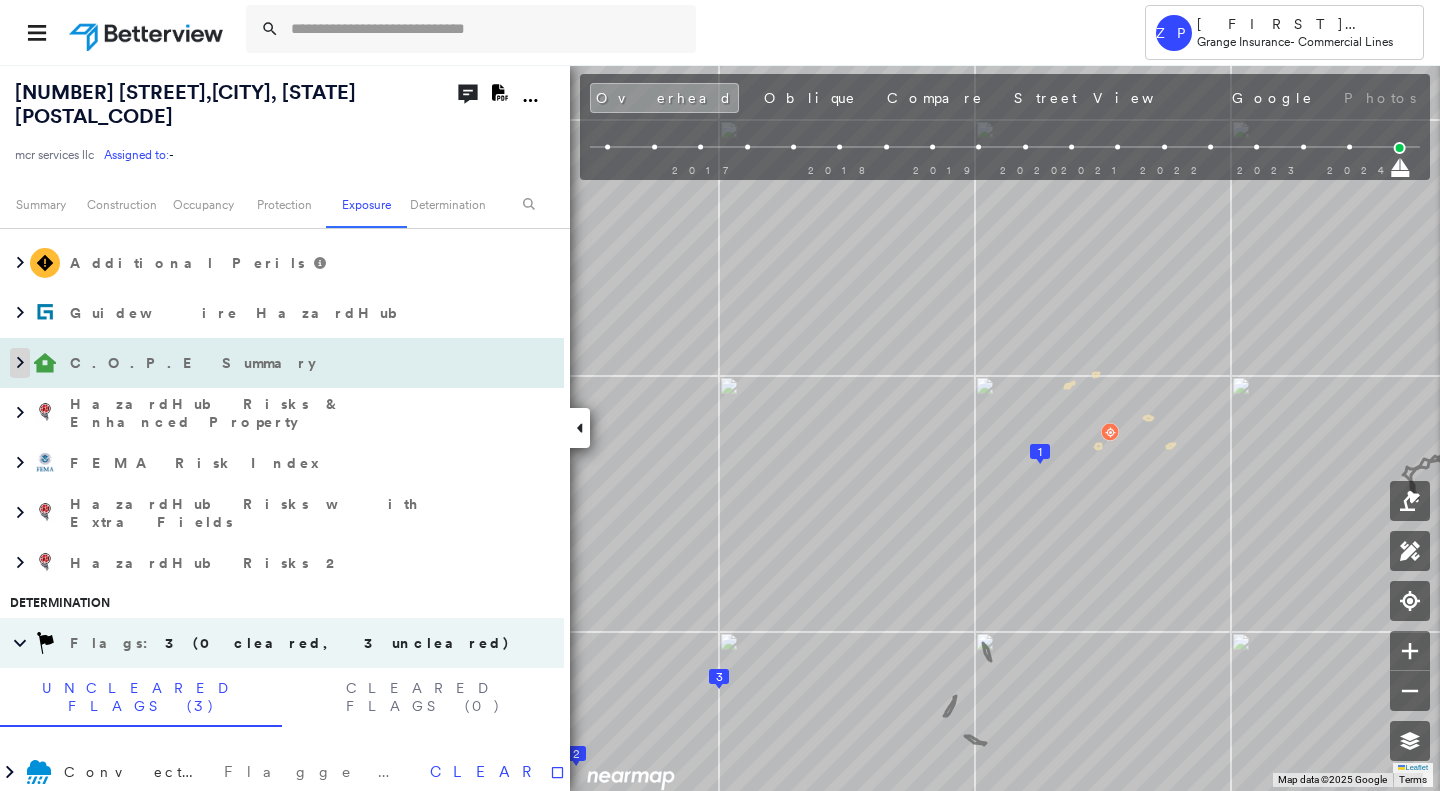 click at bounding box center [20, 363] 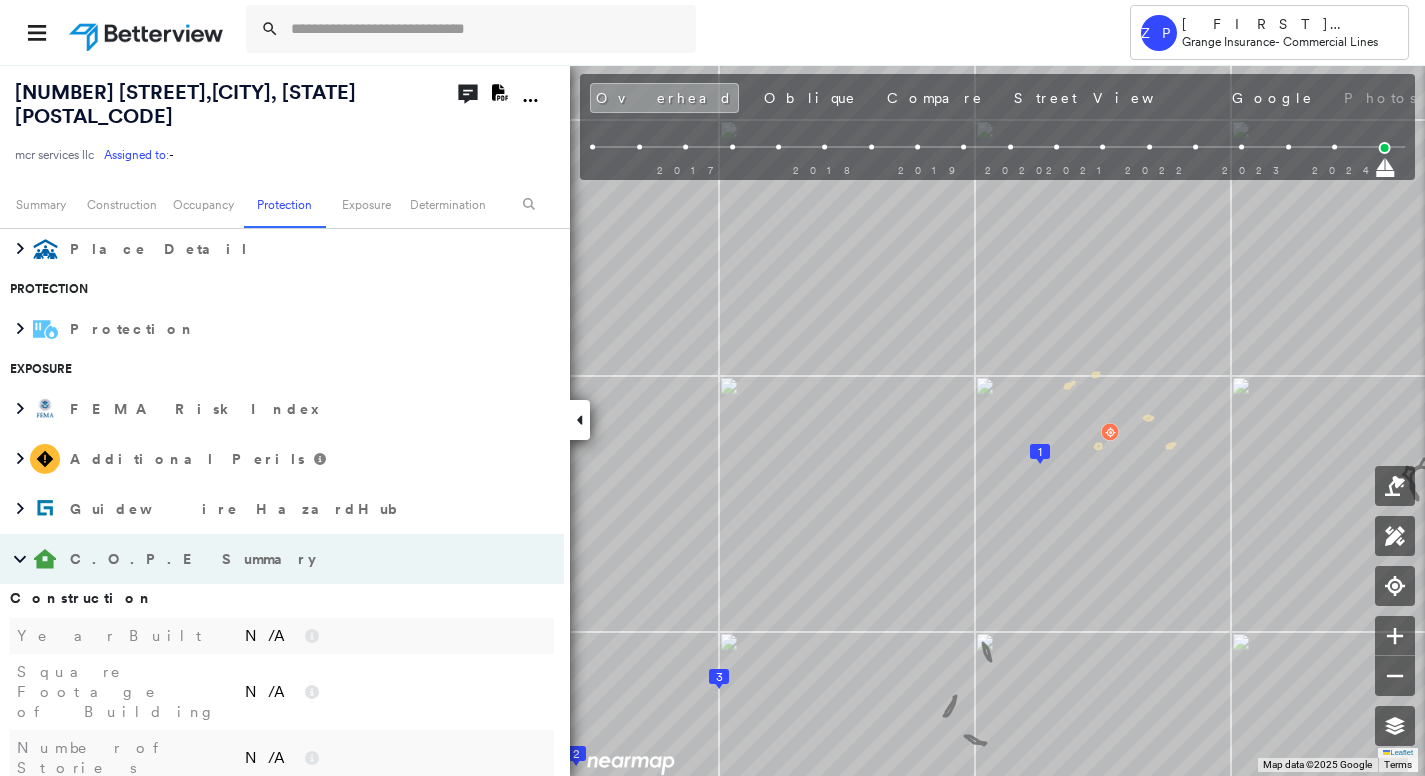 scroll, scrollTop: 720, scrollLeft: 0, axis: vertical 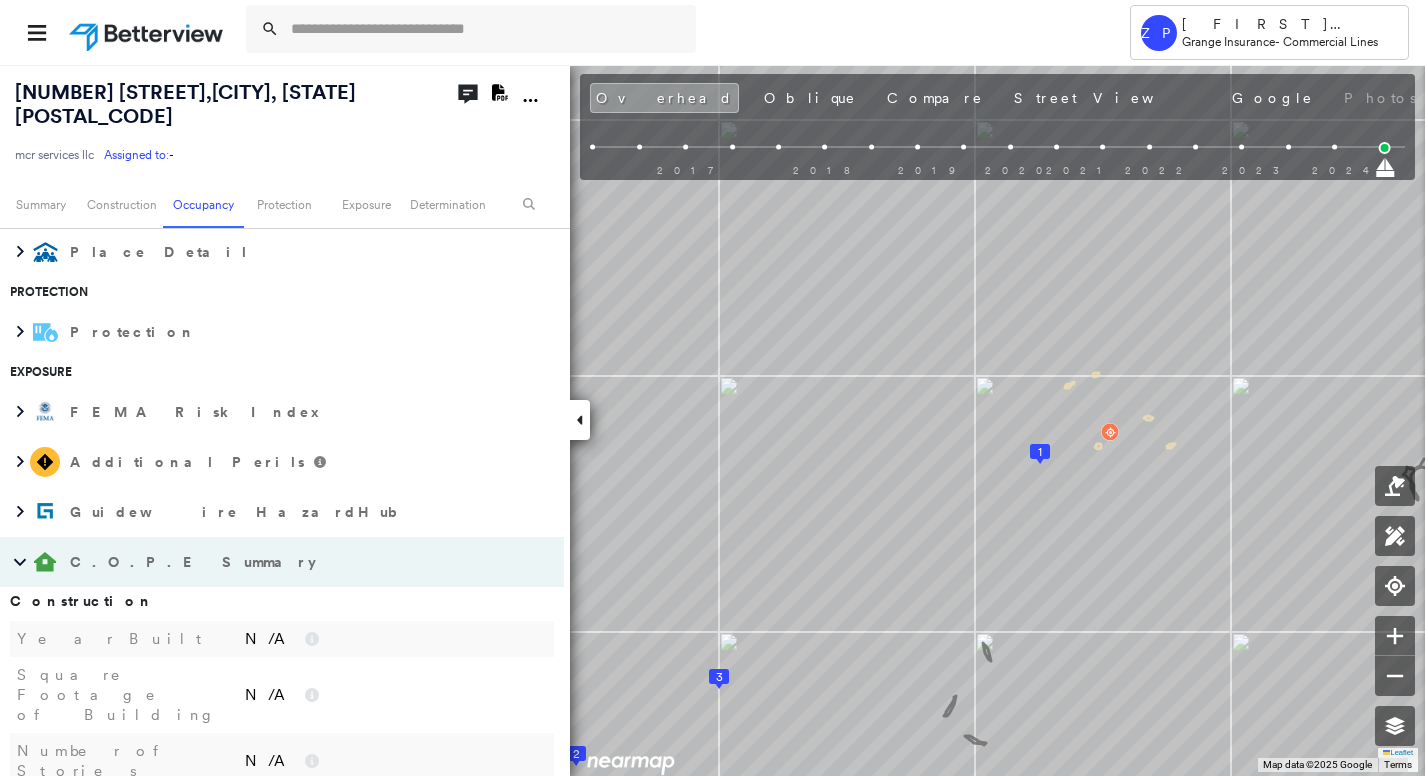 click at bounding box center [580, 420] 